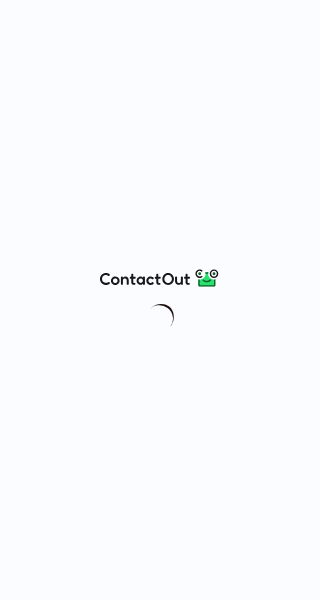 scroll, scrollTop: 0, scrollLeft: 0, axis: both 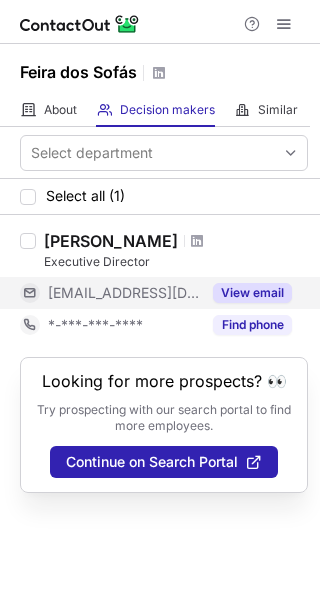click on "View email" at bounding box center [246, 293] 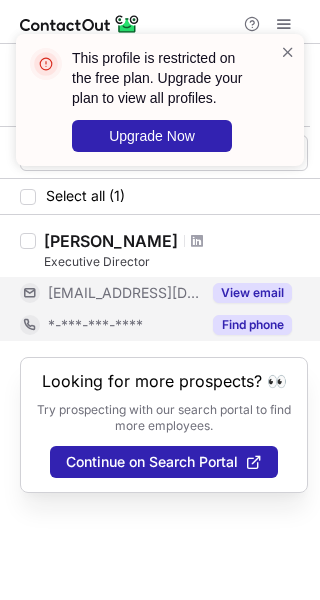 click on "Find phone" at bounding box center (246, 325) 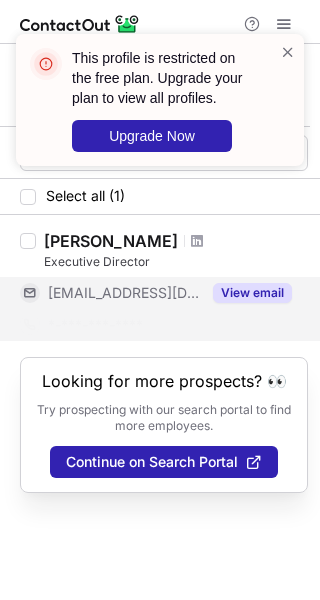 click at bounding box center (288, 100) 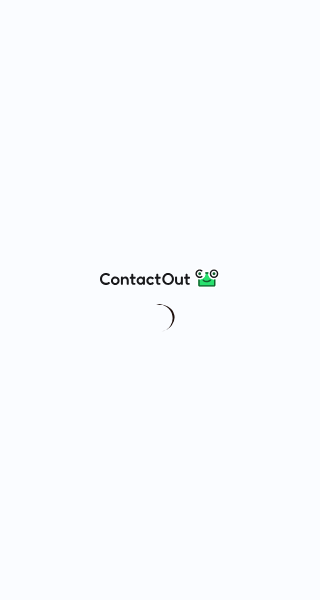 scroll, scrollTop: 0, scrollLeft: 0, axis: both 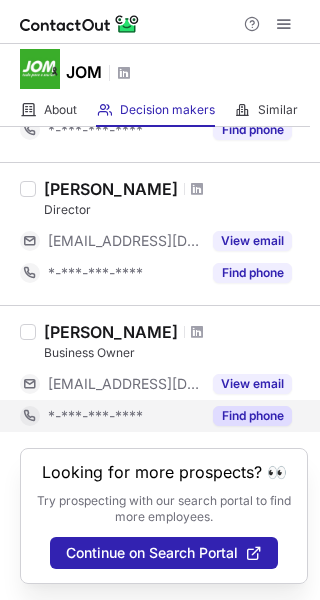 click on "Find phone" at bounding box center [252, 416] 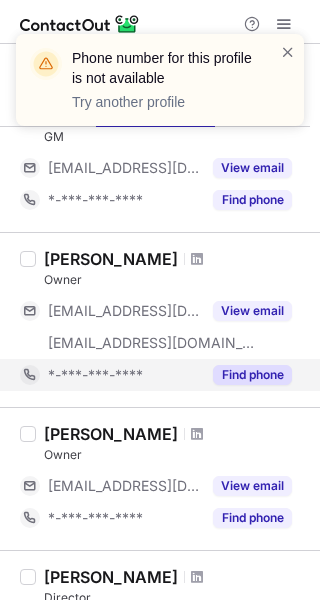 scroll, scrollTop: 638, scrollLeft: 0, axis: vertical 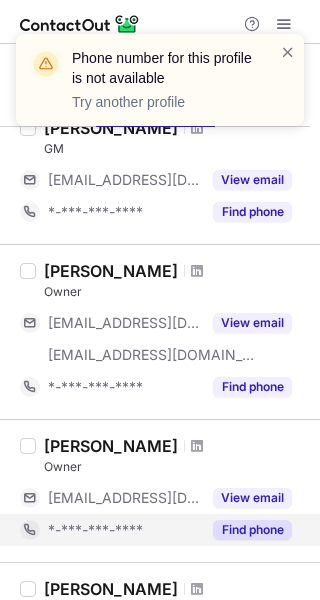 click on "Find phone" at bounding box center (252, 530) 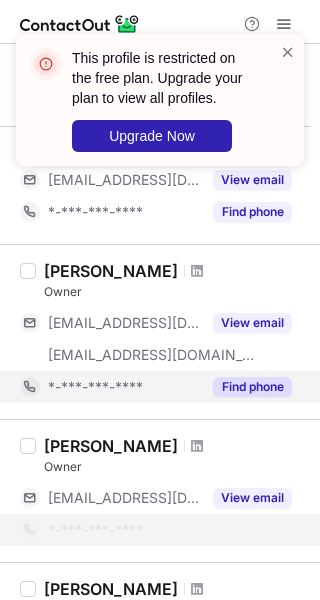 click on "Find phone" at bounding box center [252, 387] 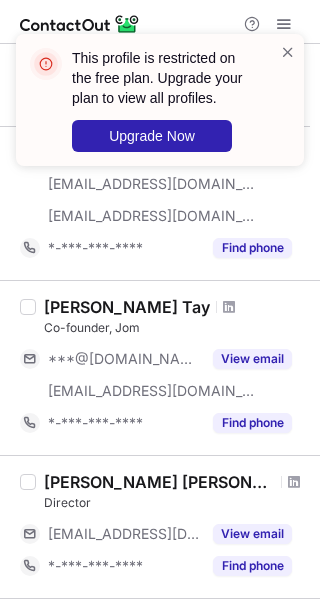 scroll, scrollTop: 138, scrollLeft: 0, axis: vertical 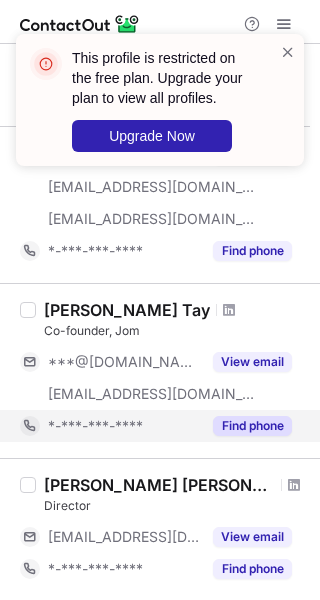 click on "Find phone" at bounding box center (252, 426) 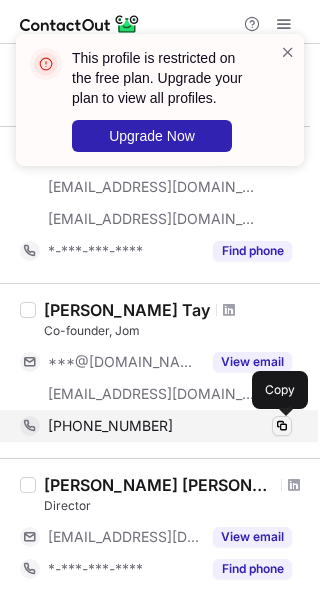 click at bounding box center (282, 426) 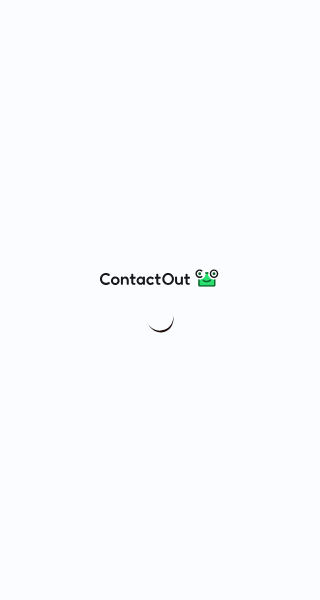 scroll, scrollTop: 0, scrollLeft: 0, axis: both 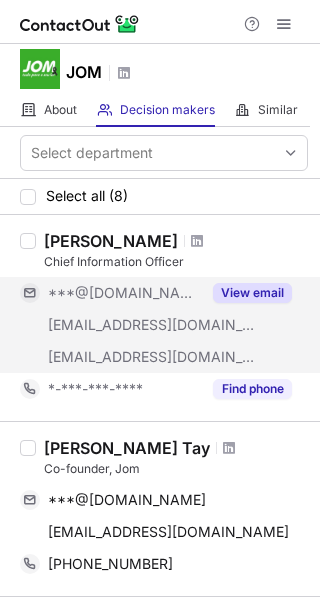 click on "View email" at bounding box center (252, 293) 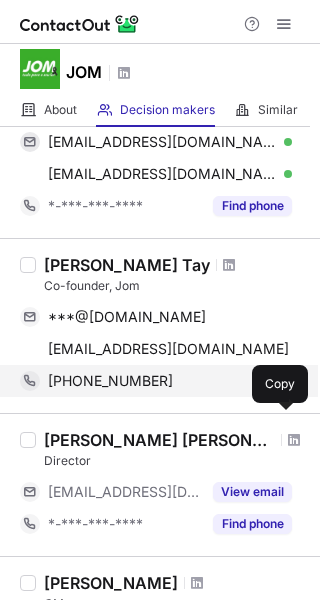 scroll, scrollTop: 200, scrollLeft: 0, axis: vertical 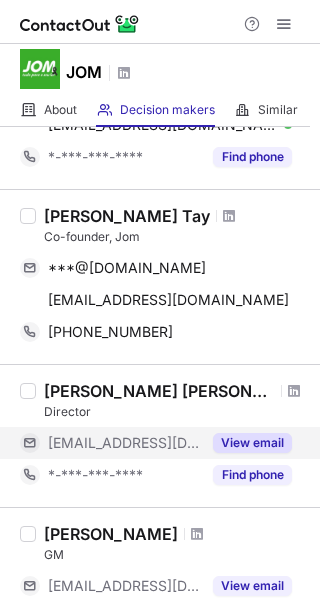 click on "View email" at bounding box center [252, 443] 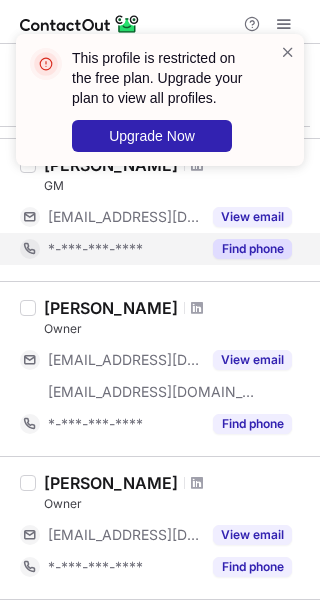 scroll, scrollTop: 600, scrollLeft: 0, axis: vertical 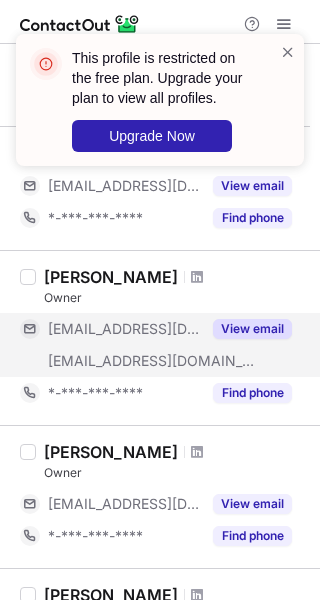click on "View email" at bounding box center [252, 329] 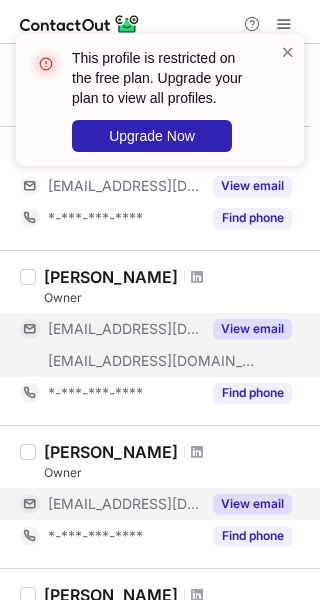 click on "View email" at bounding box center (252, 504) 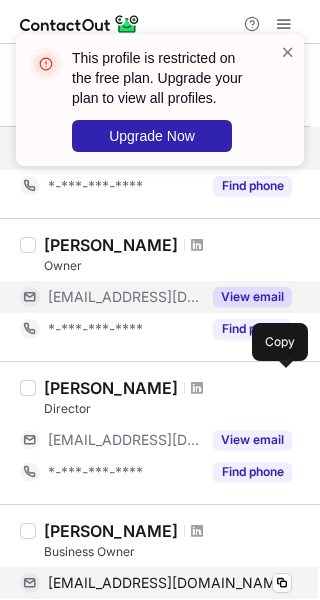 scroll, scrollTop: 806, scrollLeft: 0, axis: vertical 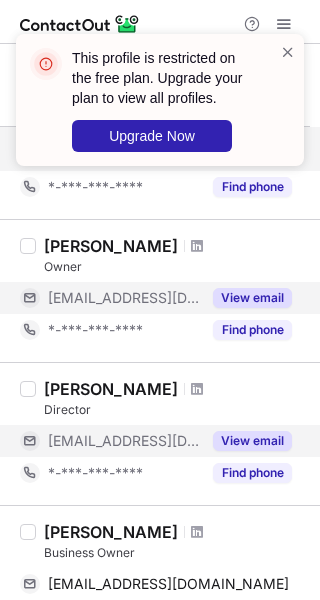 click on "View email" at bounding box center (252, 441) 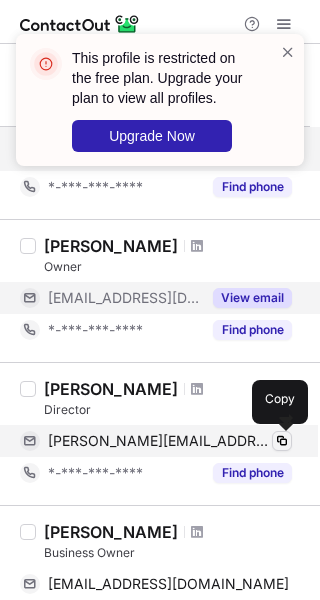click at bounding box center (282, 441) 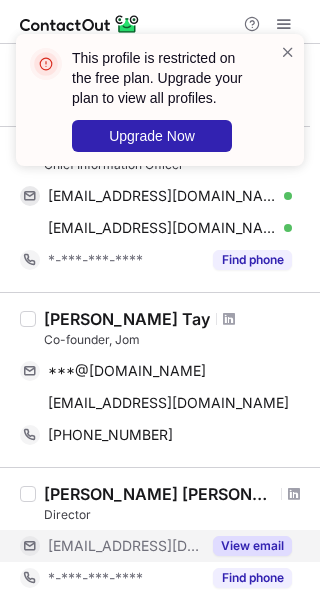 scroll, scrollTop: 0, scrollLeft: 0, axis: both 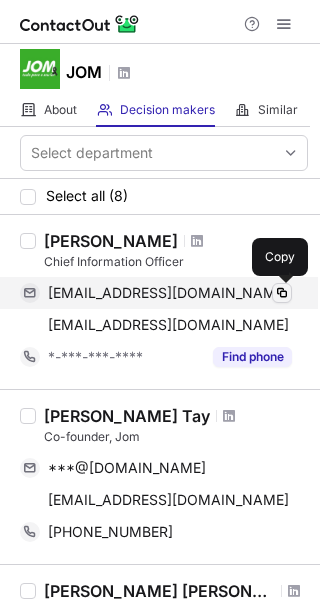 click at bounding box center (282, 293) 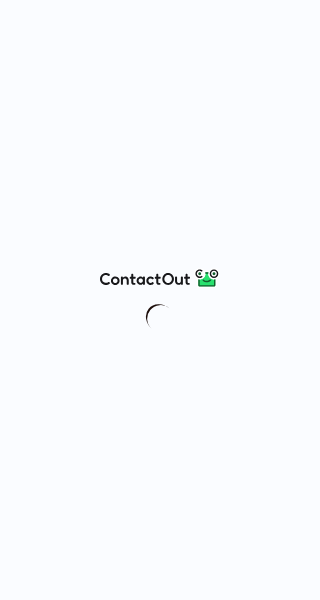 scroll, scrollTop: 0, scrollLeft: 0, axis: both 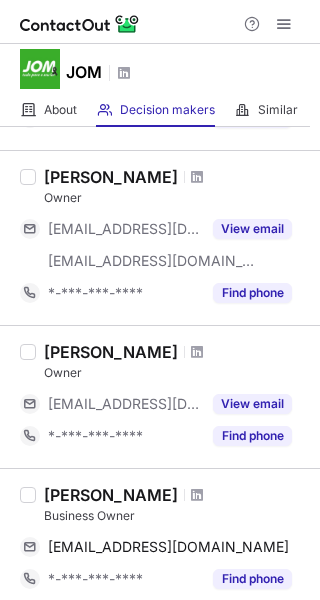 drag, startPoint x: 48, startPoint y: 343, endPoint x: 170, endPoint y: 351, distance: 122.26202 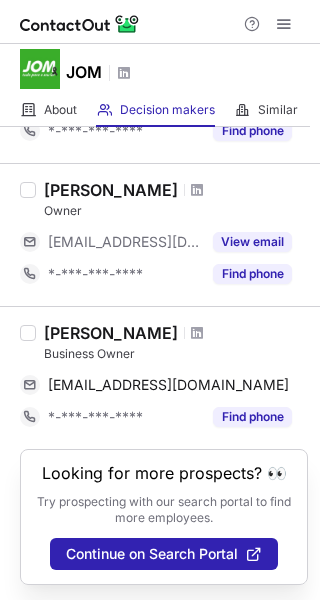 scroll, scrollTop: 863, scrollLeft: 0, axis: vertical 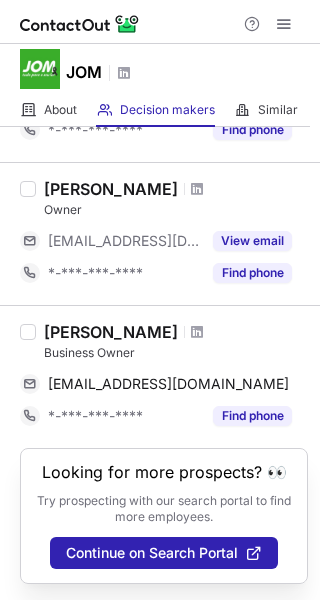 drag, startPoint x: 47, startPoint y: 328, endPoint x: 169, endPoint y: 325, distance: 122.03688 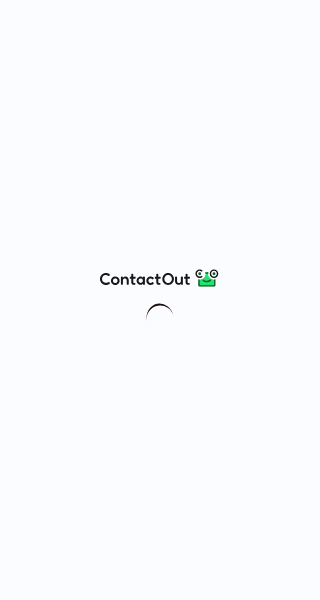 scroll, scrollTop: 0, scrollLeft: 0, axis: both 